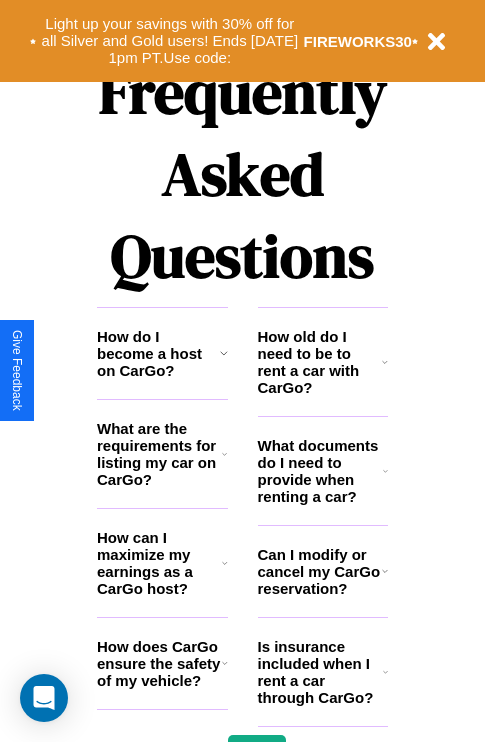 scroll, scrollTop: 2423, scrollLeft: 0, axis: vertical 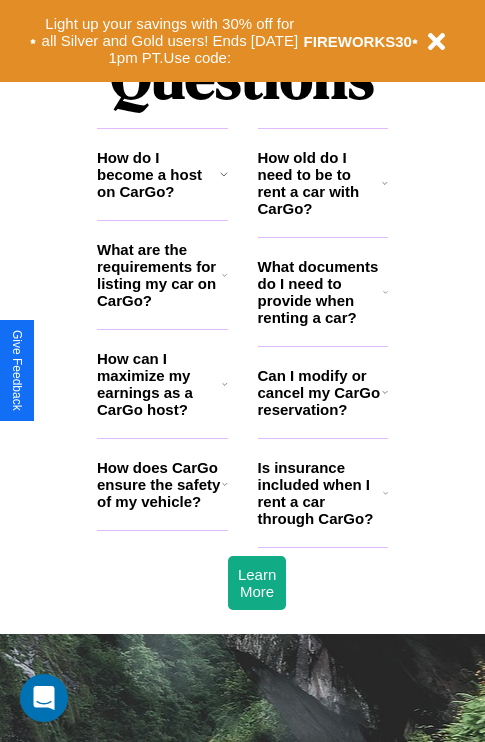 click on "How old do I need to be to rent a car with CarGo?" at bounding box center (320, 183) 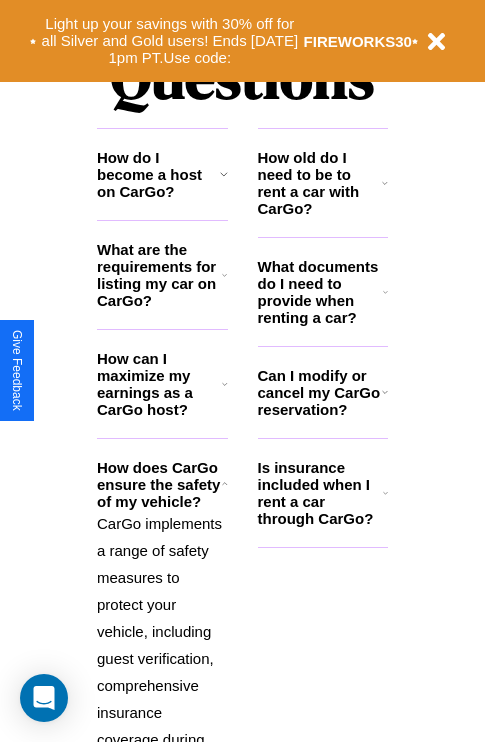 click on "How old do I need to be to rent a car with CarGo?" at bounding box center [320, 183] 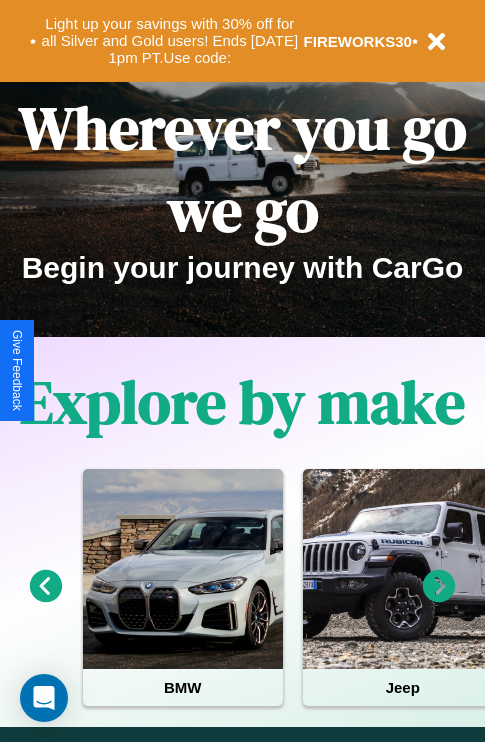 scroll, scrollTop: 0, scrollLeft: 0, axis: both 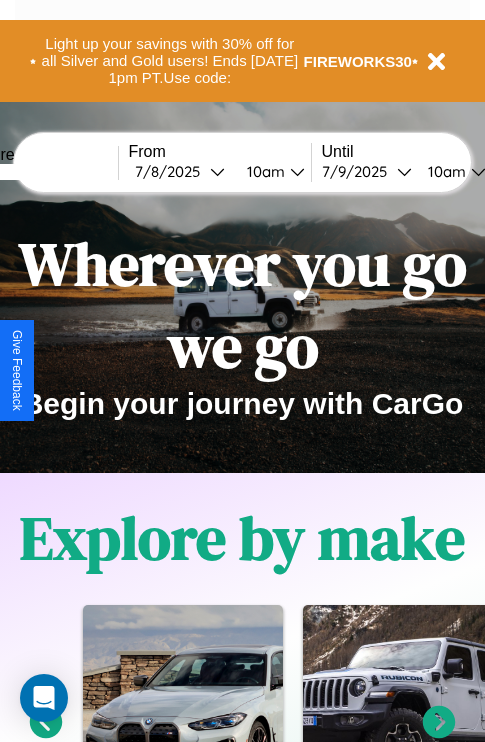 click at bounding box center (43, 172) 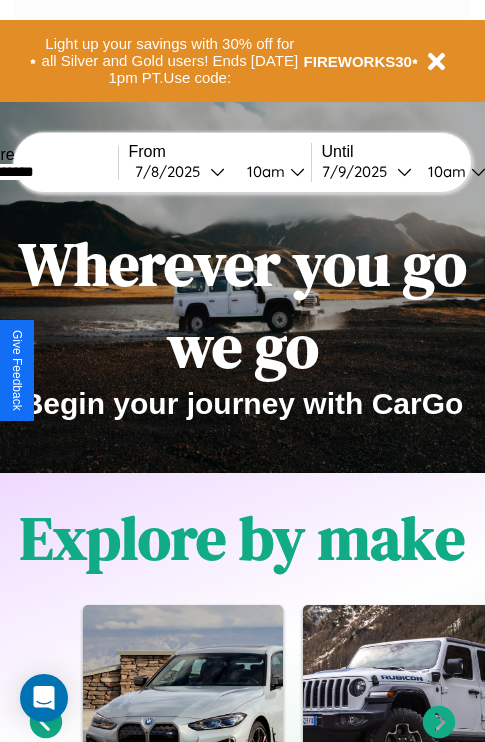 type on "**********" 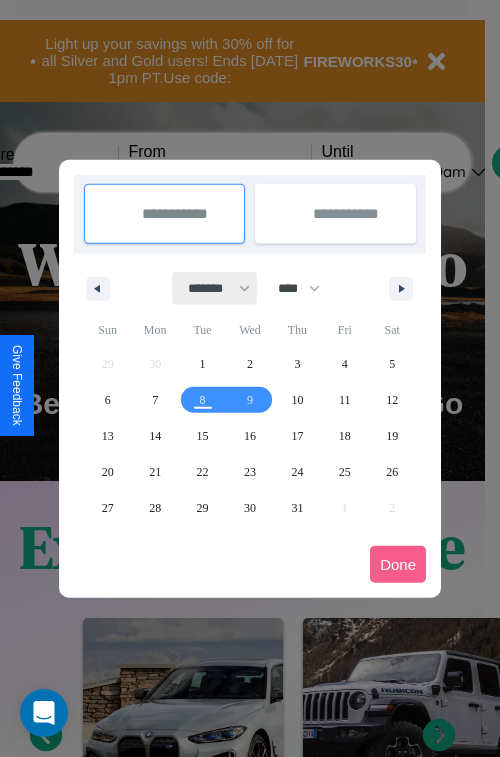 click on "******* ******** ***** ***** *** **** **** ****** ********* ******* ******** ********" at bounding box center (215, 288) 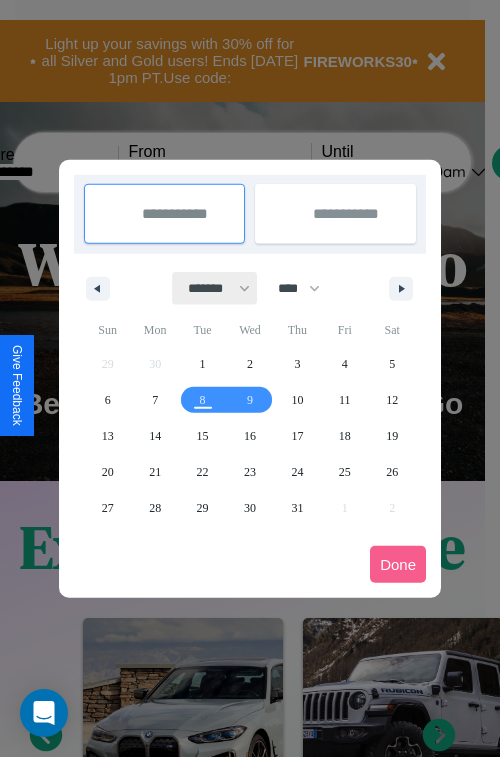 select on "*" 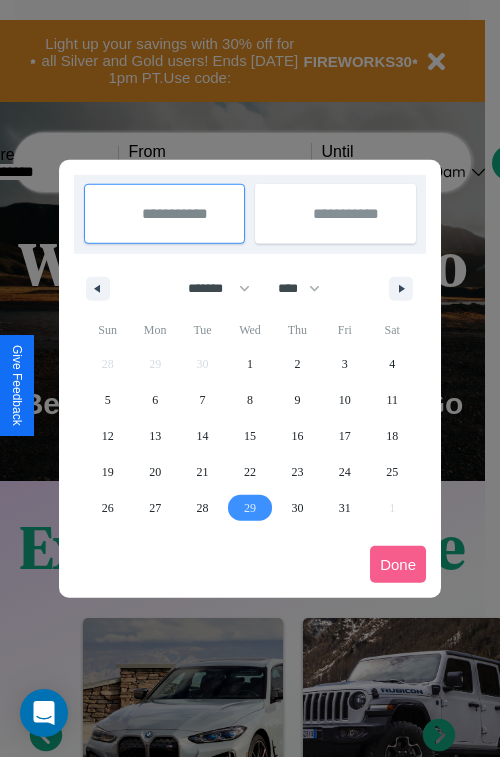 click on "29" at bounding box center (250, 508) 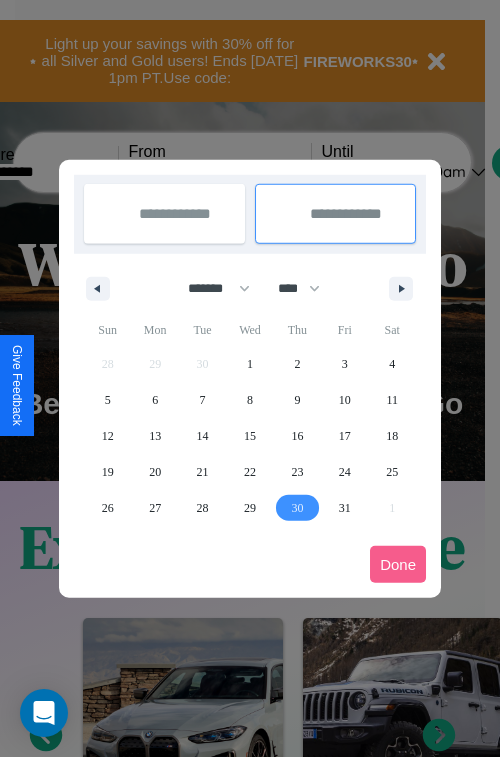 click on "30" at bounding box center [297, 508] 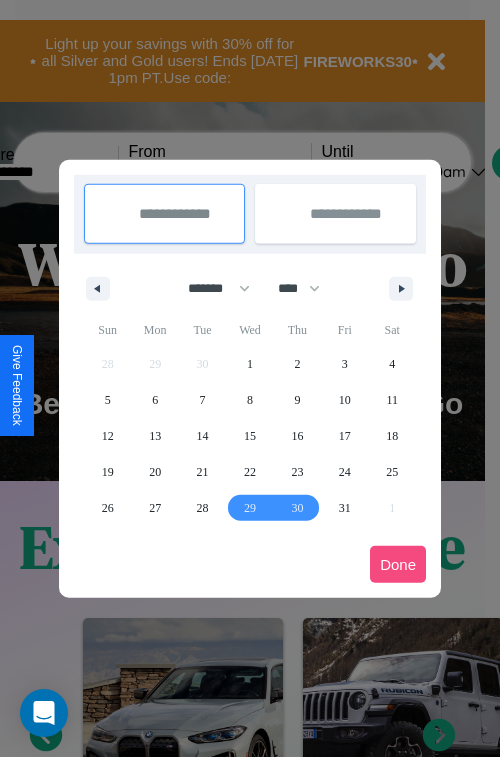 click on "Done" at bounding box center [398, 564] 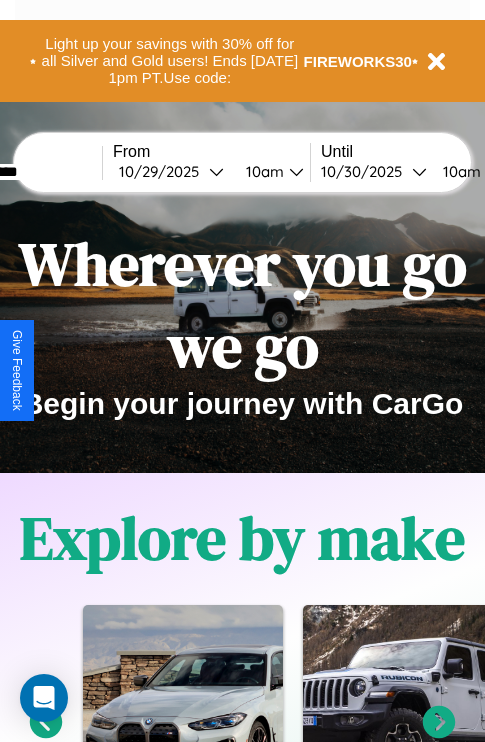 click on "10am" at bounding box center (262, 171) 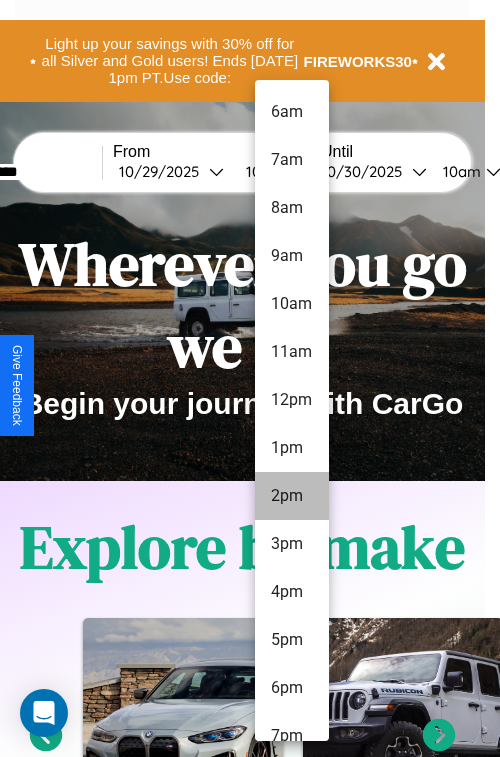 click on "2pm" at bounding box center (292, 496) 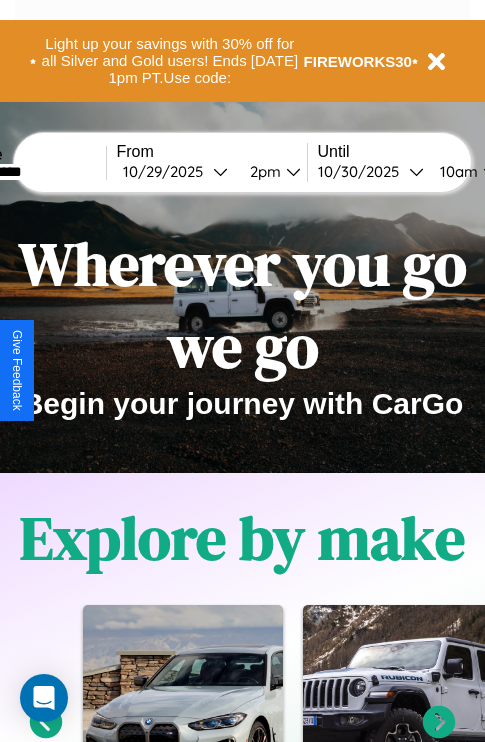 scroll, scrollTop: 0, scrollLeft: 80, axis: horizontal 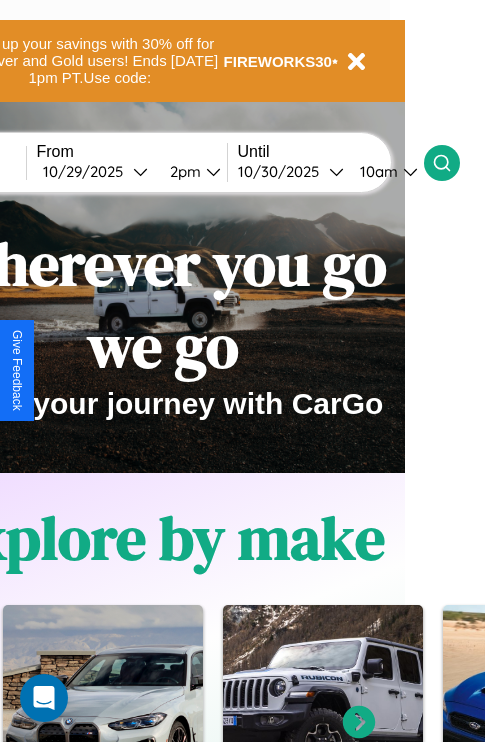 click 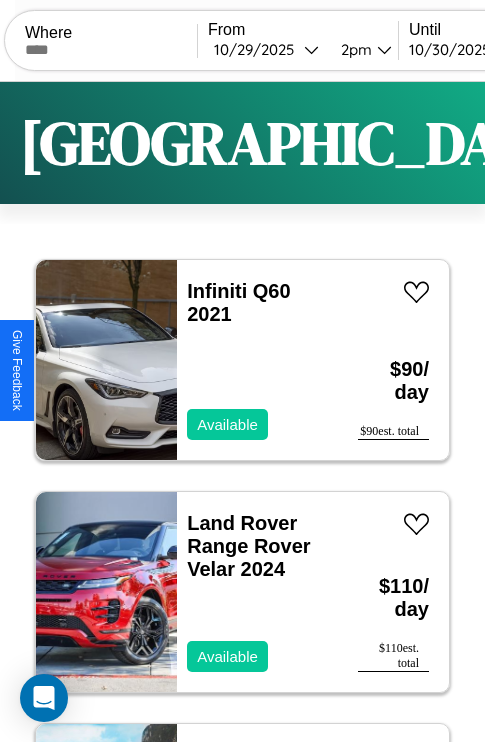 scroll, scrollTop: 95, scrollLeft: 0, axis: vertical 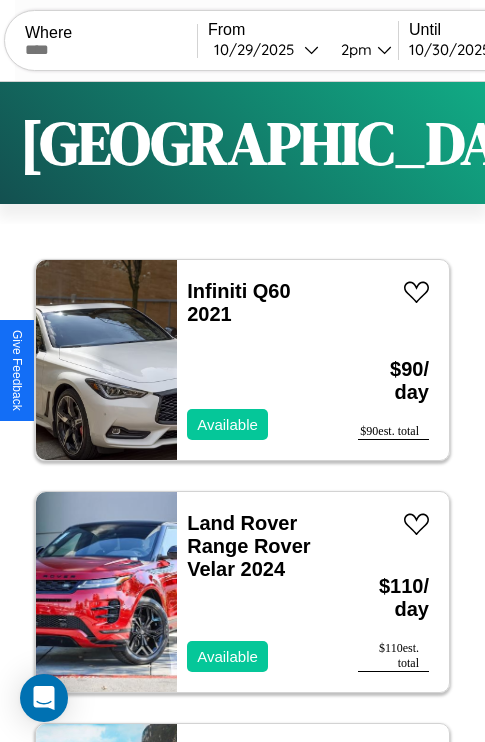 click on "Filters" at bounding box center (640, 143) 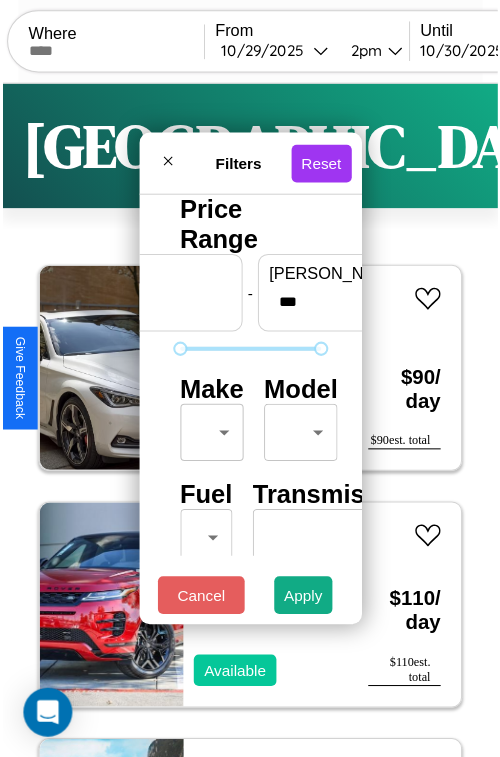 scroll, scrollTop: 59, scrollLeft: 0, axis: vertical 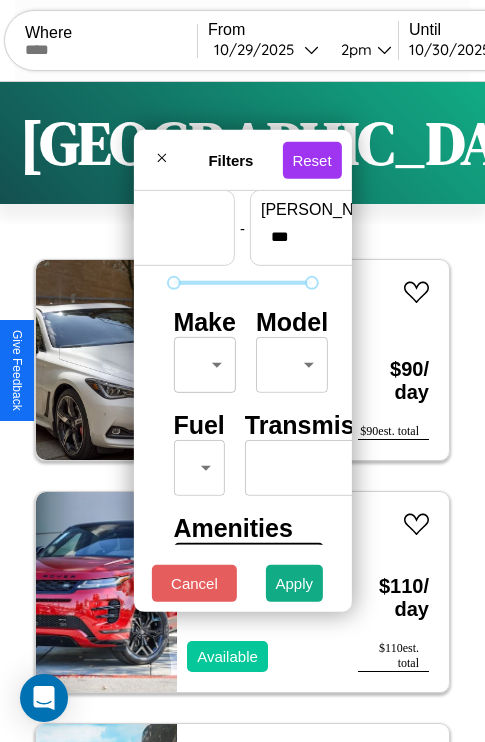 click on "CarGo Where From 10 / 29 / 2025 2pm Until 10 / 30 / 2025 10am Become a Host Login Sign Up Los Angeles Filters 146  cars in this area These cars can be picked up in this city. Infiniti   Q60   2021 Available $ 90  / day $ 90  est. total Land Rover   Range Rover Velar   2024 Available $ 110  / day $ 110  est. total Fiat   Ducato   2023 Unavailable $ 90  / day $ 90  est. total Acura   Integra   2014 Available $ 190  / day $ 190  est. total Acura   Integra   2023 Available $ 60  / day $ 60  est. total Land Rover   Defender   2024 Available $ 50  / day $ 50  est. total Buick   Regal TourX   2014 Available $ 120  / day $ 120  est. total Mazda   MX-5   2019 Available $ 70  / day $ 70  est. total Mercedes   280   2024 Available $ 40  / day $ 40  est. total Audi   A8 L   2024 Available $ 90  / day $ 90  est. total Volvo   WAH   2016 Unavailable $ 30  / day $ 30  est. total Mazda   CX-50   2016 Available $ 110  / day $ 110  est. total Jaguar   XJ8   2021 Unavailable $ 60  / day $ 60  est. total Lamborghini   Gallardo" at bounding box center [242, 412] 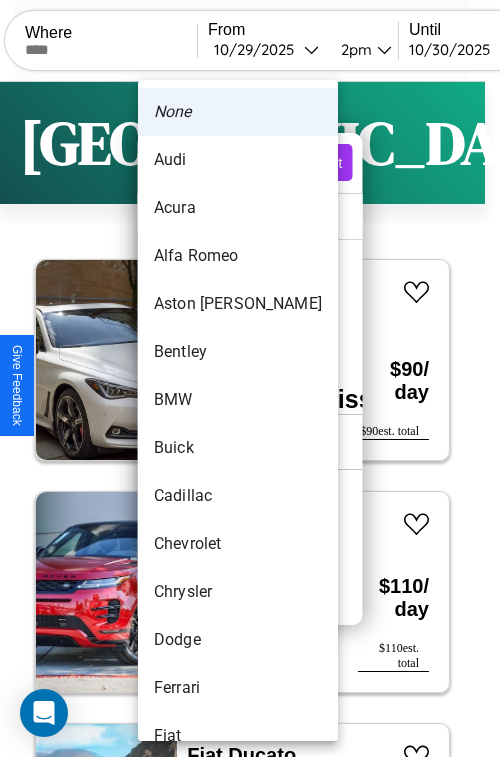 click on "Acura" at bounding box center [238, 208] 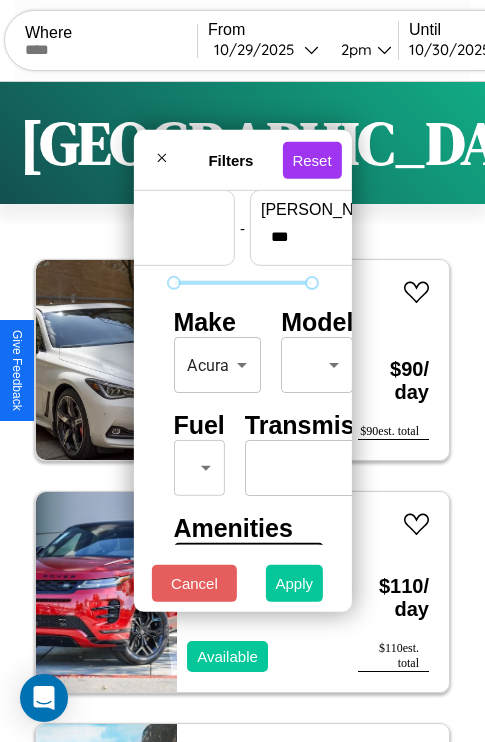 click on "Apply" at bounding box center [295, 583] 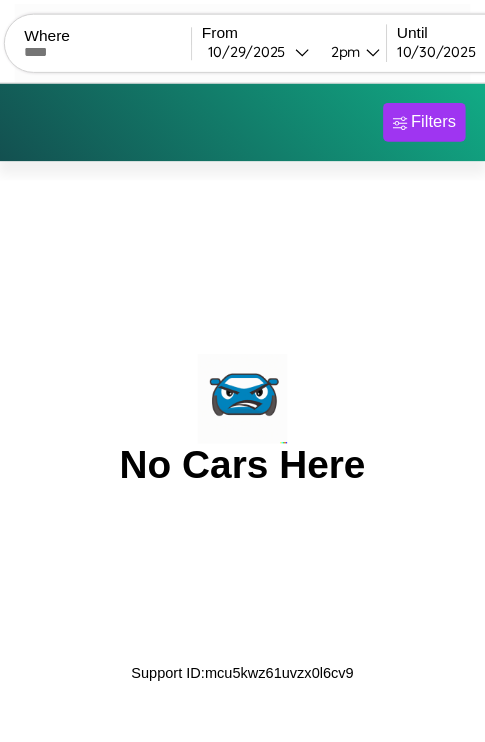 scroll, scrollTop: 0, scrollLeft: 0, axis: both 